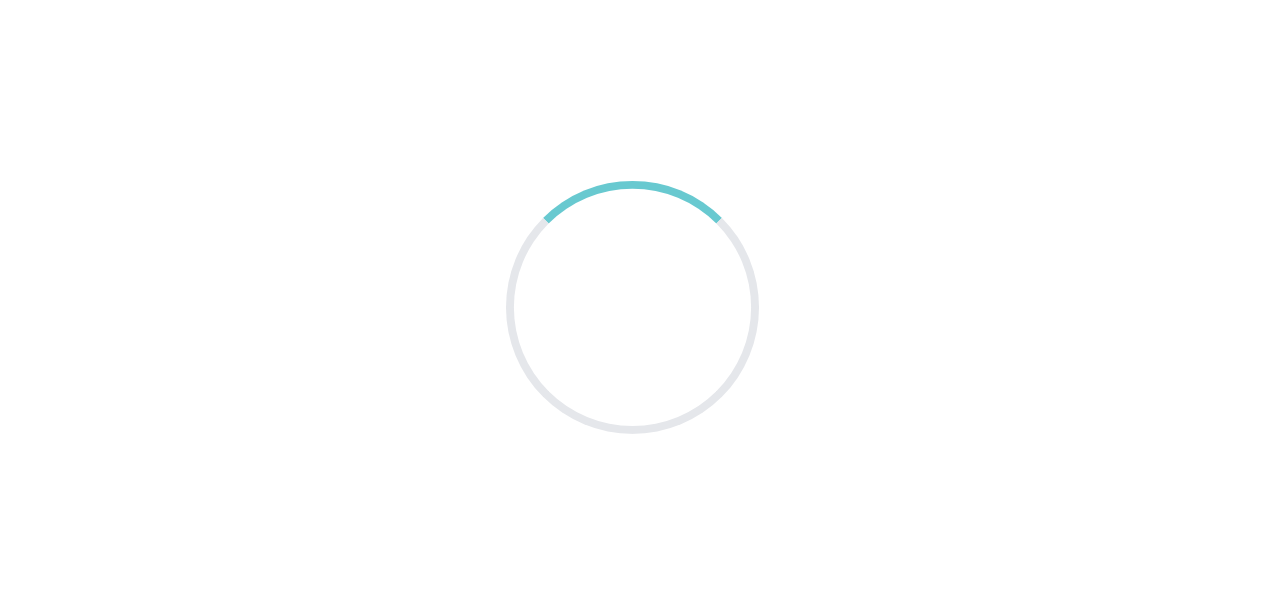 scroll, scrollTop: 0, scrollLeft: 0, axis: both 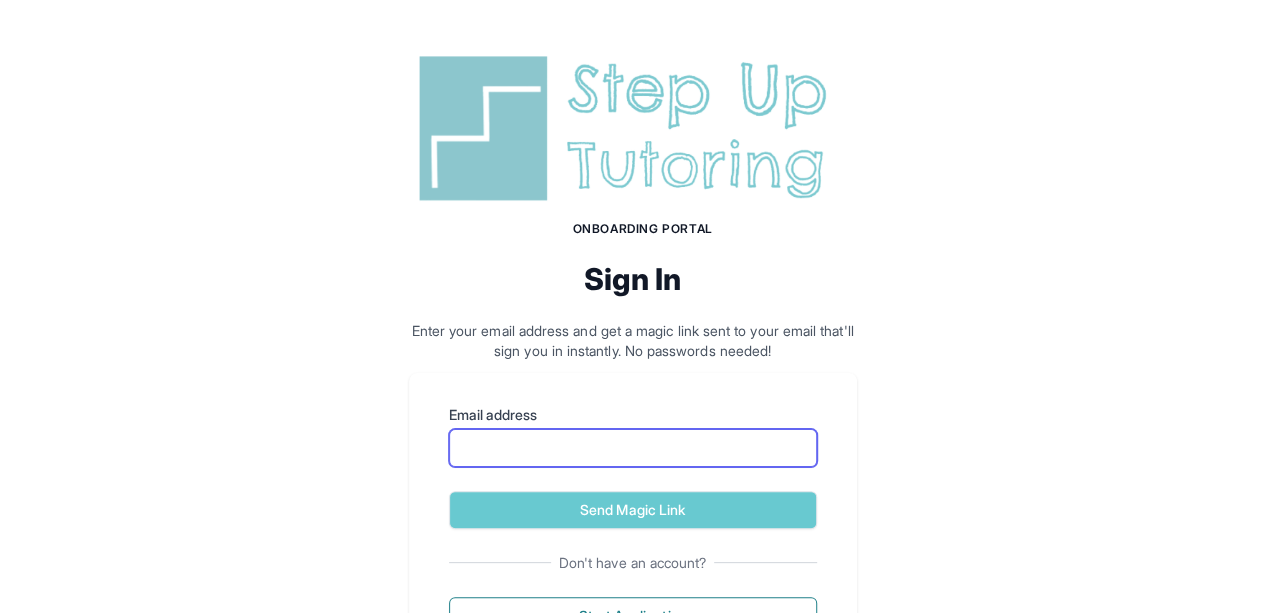 click on "Email address" at bounding box center [633, 448] 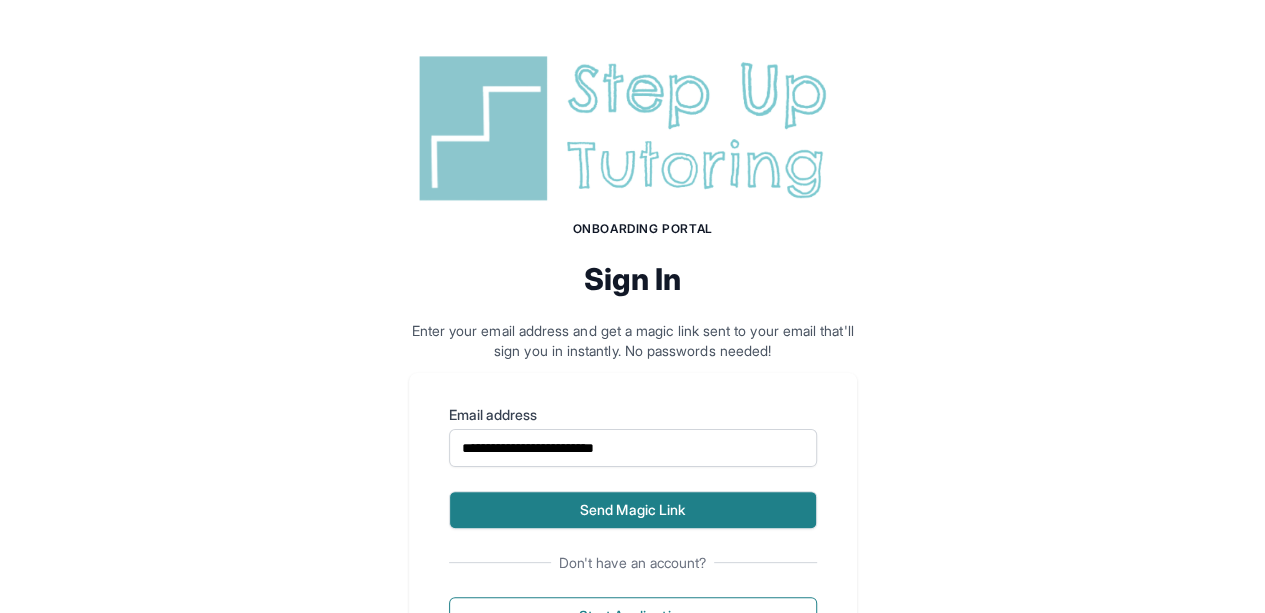 click on "Send Magic Link" at bounding box center [633, 510] 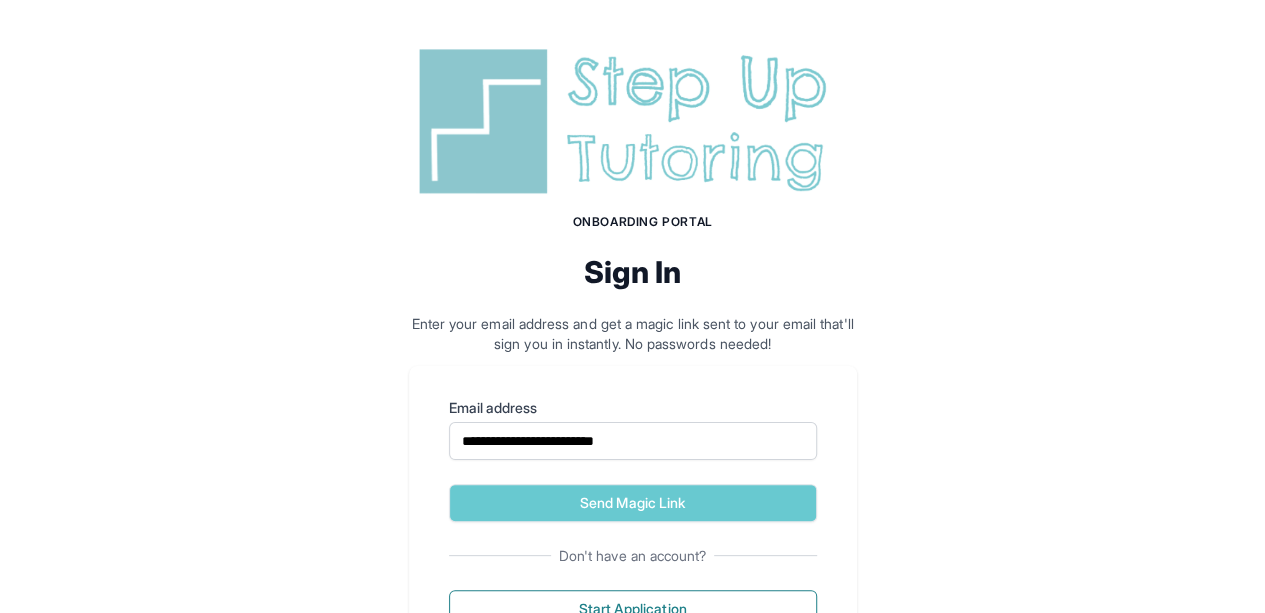 scroll, scrollTop: 192, scrollLeft: 0, axis: vertical 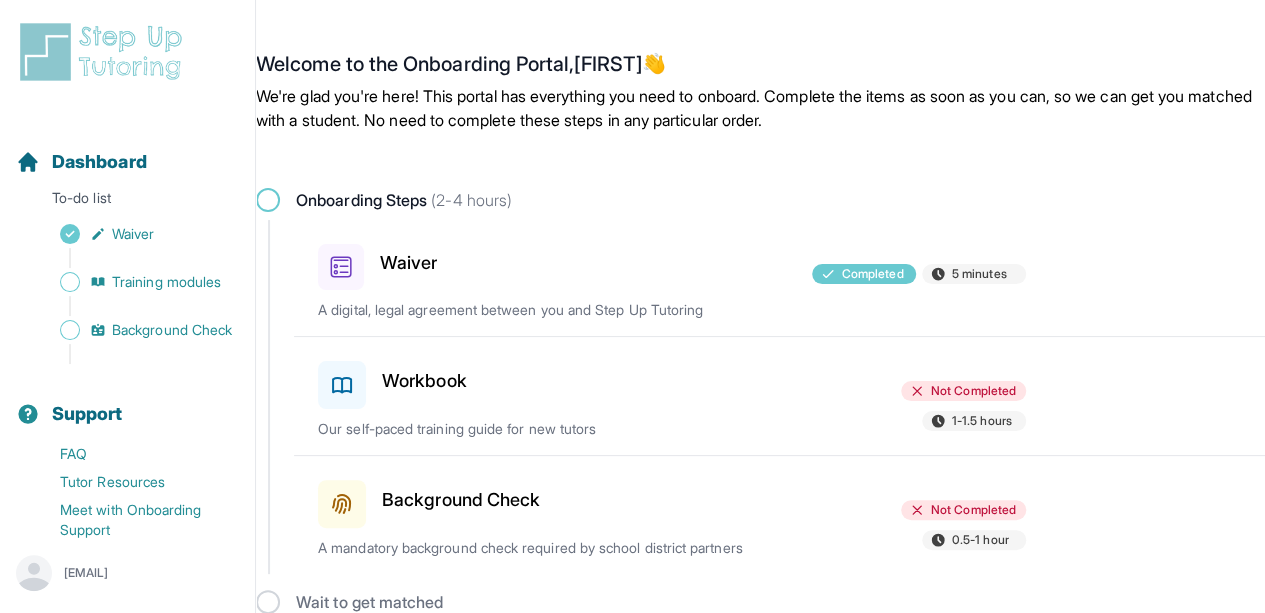 click at bounding box center (671, 381) 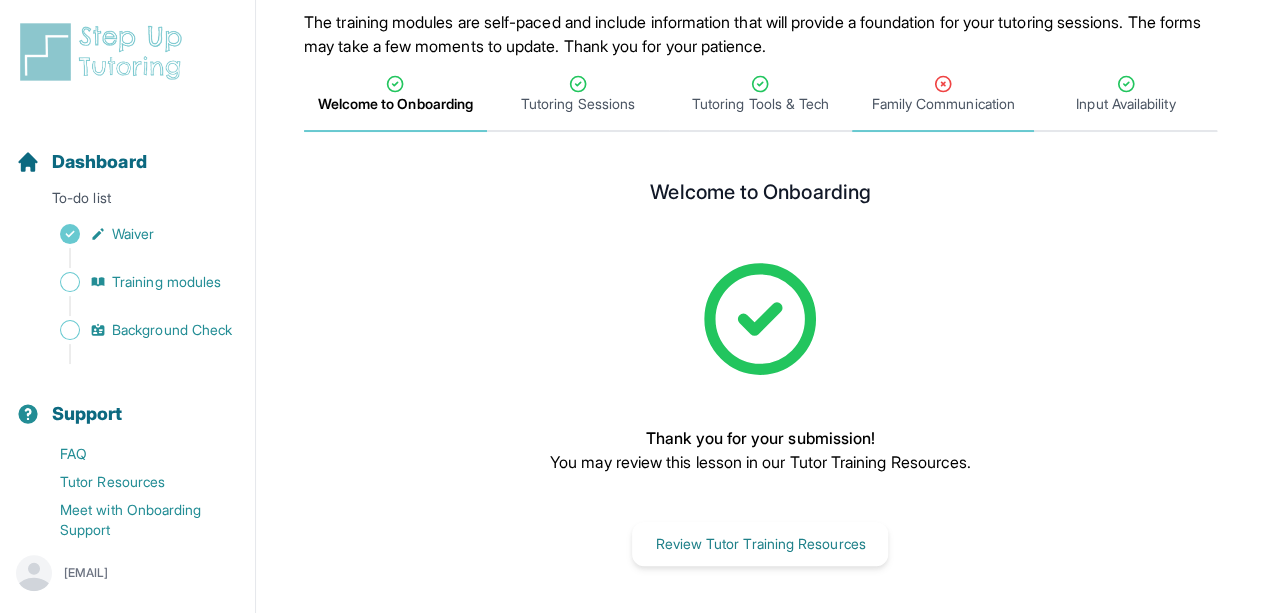 click on "Family Communication" at bounding box center (942, 104) 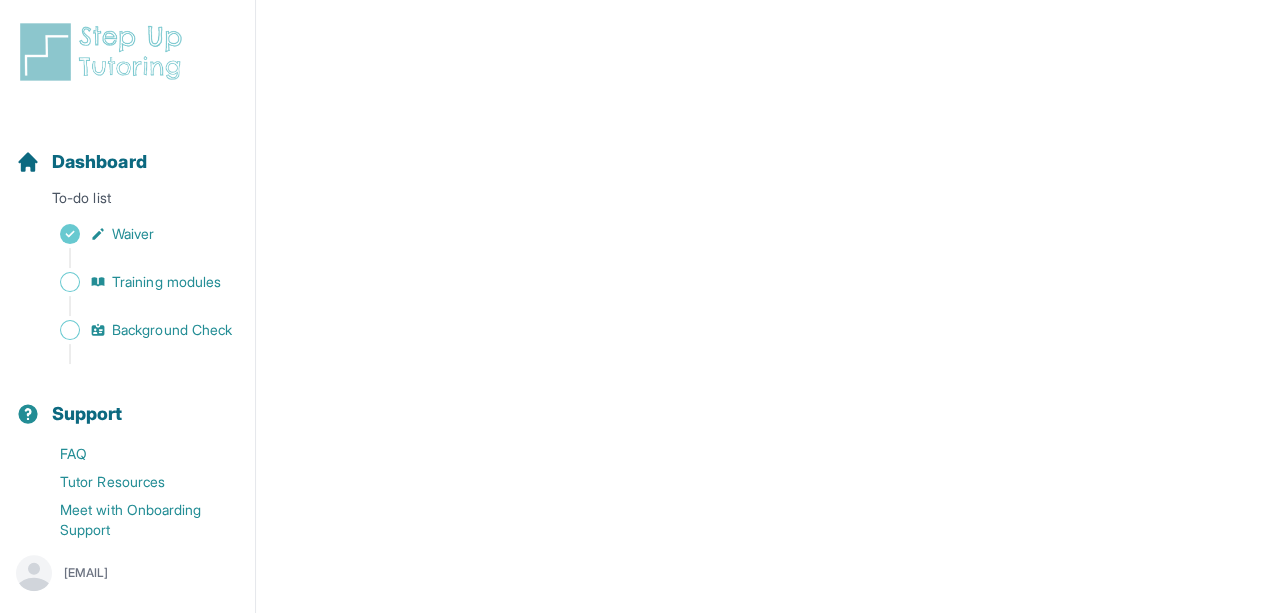 scroll, scrollTop: 398, scrollLeft: 0, axis: vertical 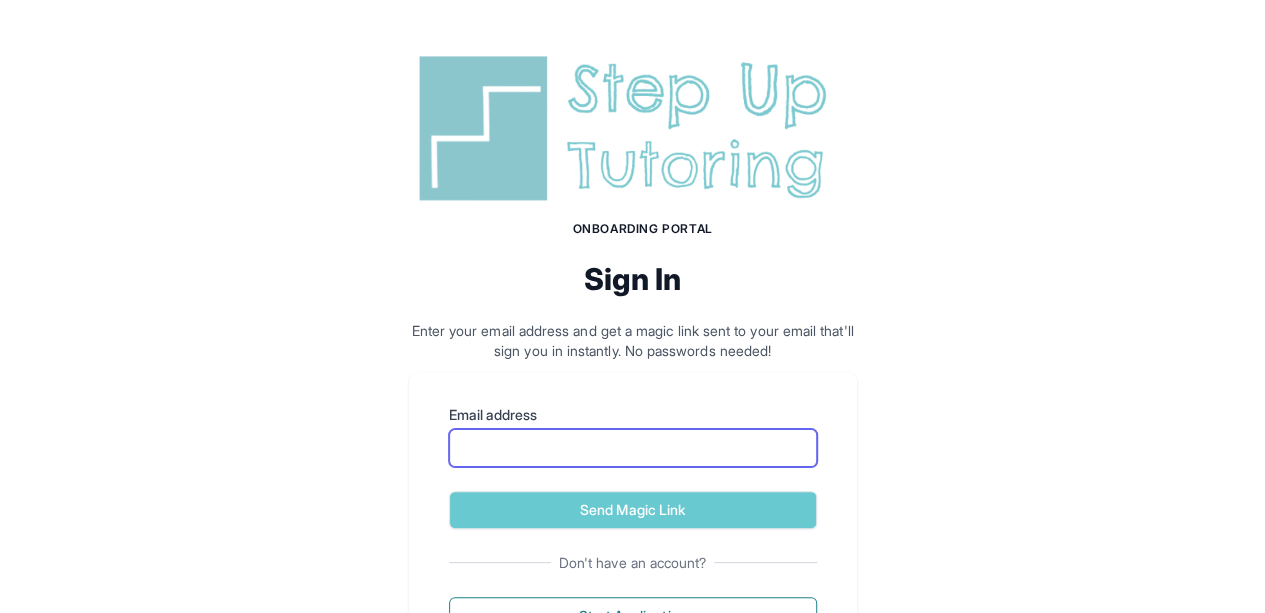 click on "Email address" at bounding box center [633, 448] 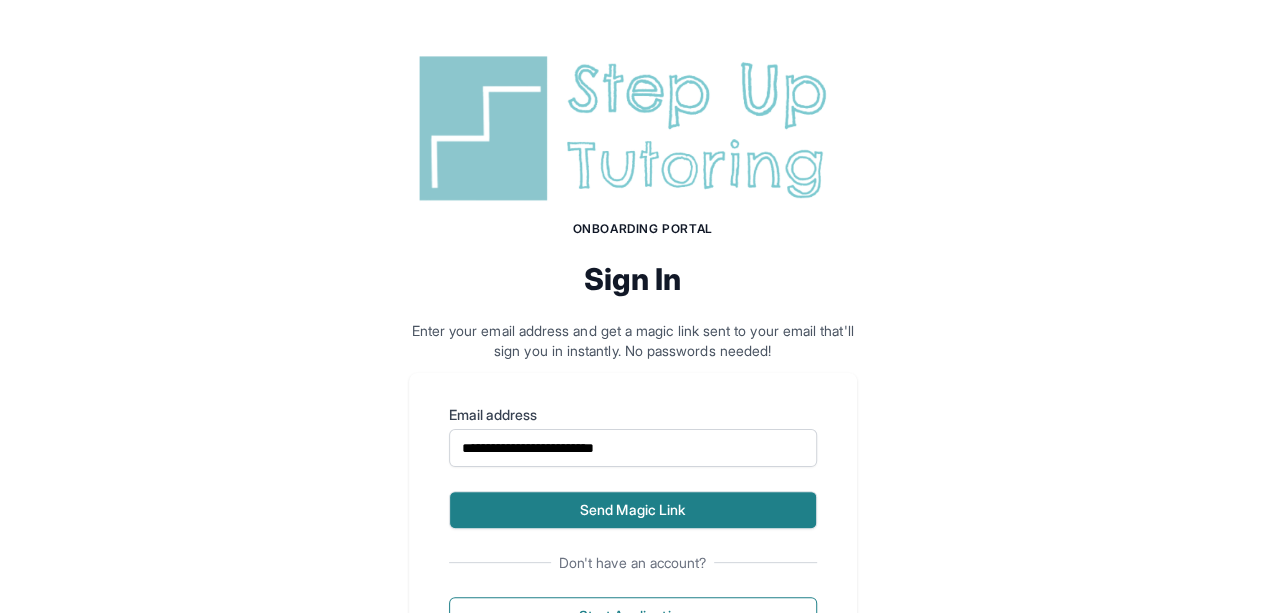 click on "Send Magic Link" at bounding box center [633, 510] 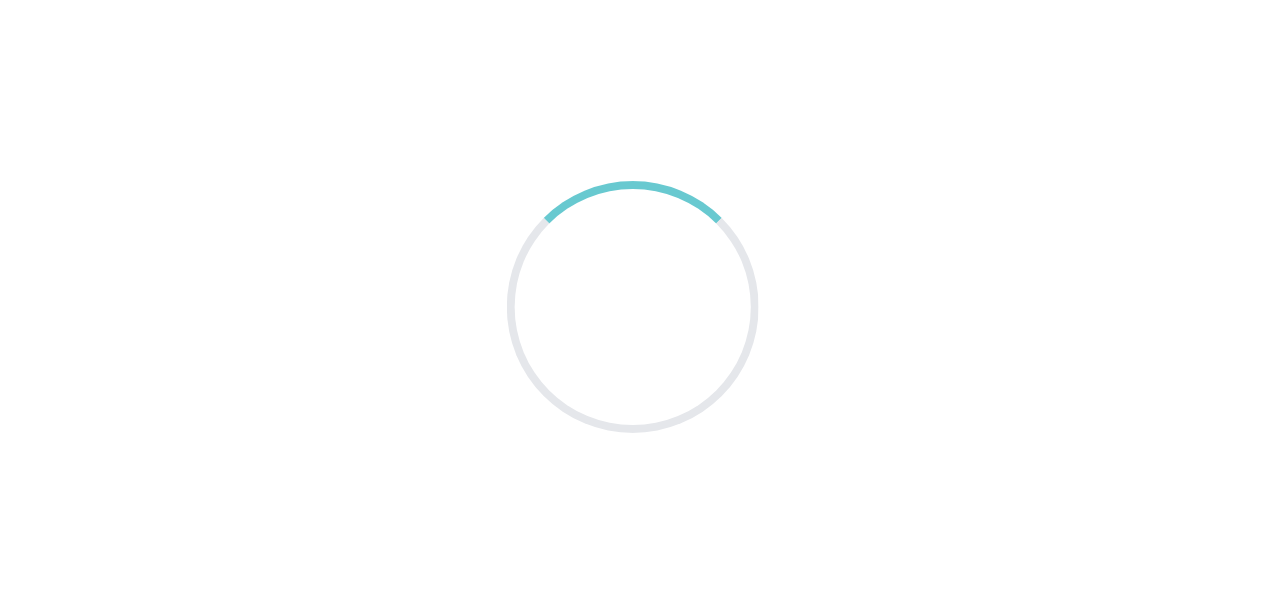 scroll, scrollTop: 0, scrollLeft: 0, axis: both 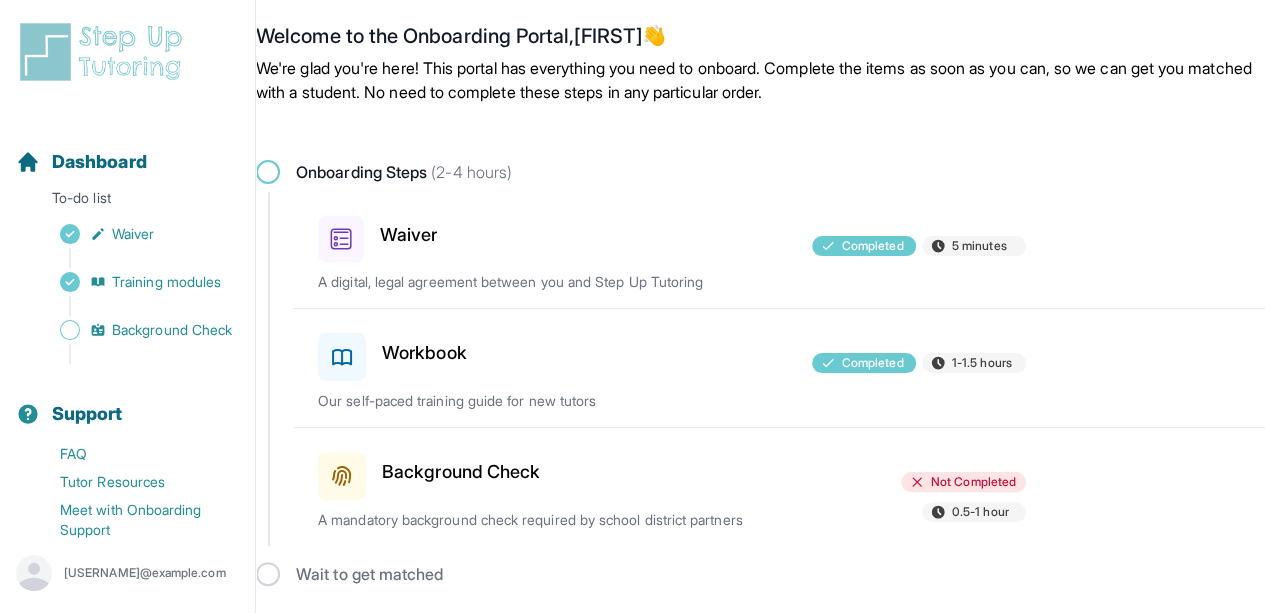 click at bounding box center (671, 472) 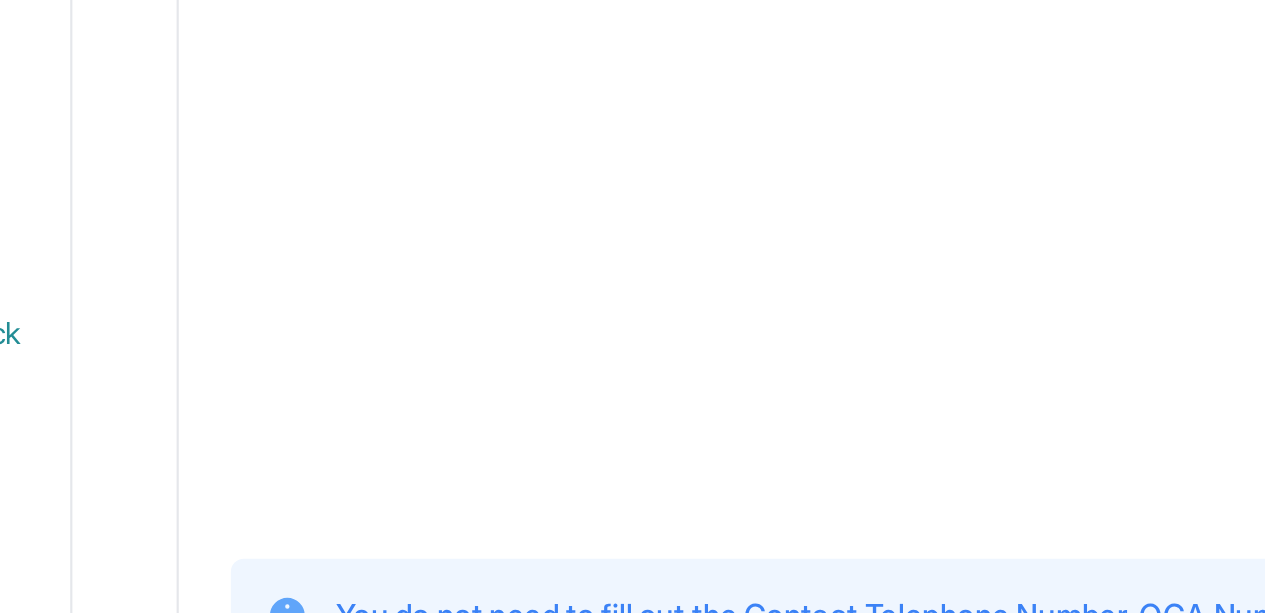 scroll, scrollTop: 530, scrollLeft: 0, axis: vertical 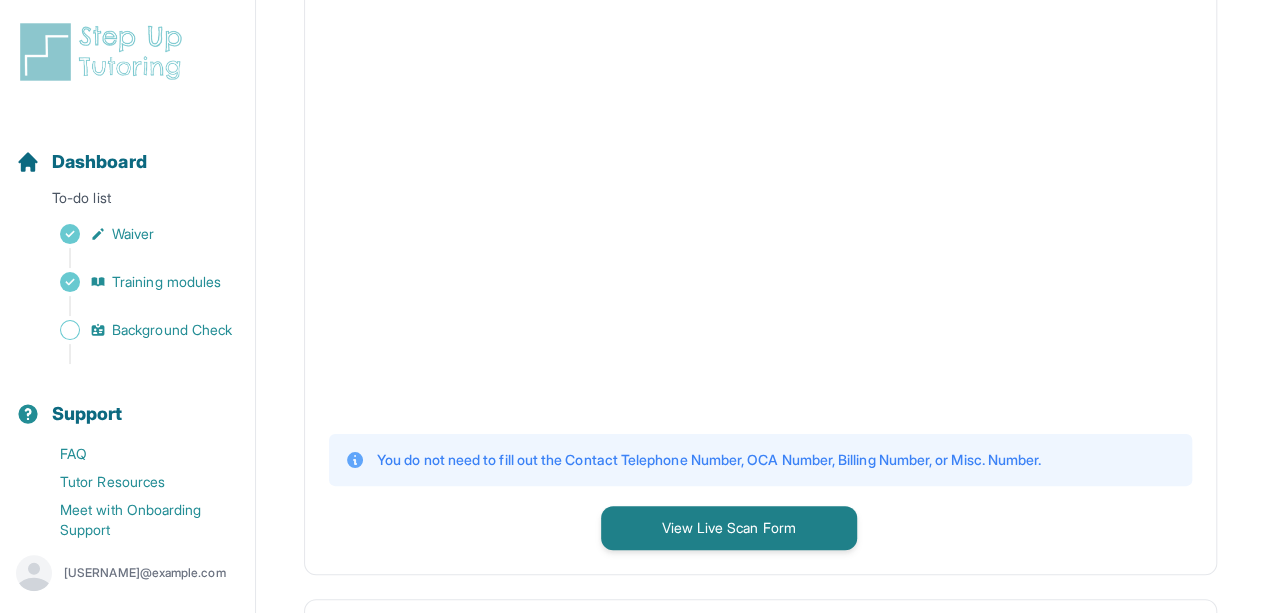 click on "1 Print and Fill Out Form Click on the button below to view the Live Scan form. You may either print or send a completed form to your Live Scan appointment. For more information on filling out the form, please watch the video below! You do not need to fill out the Contact Telephone Number, OCA Number, Billing Number, or Misc. Number. View Live Scan Form" at bounding box center [760, 205] 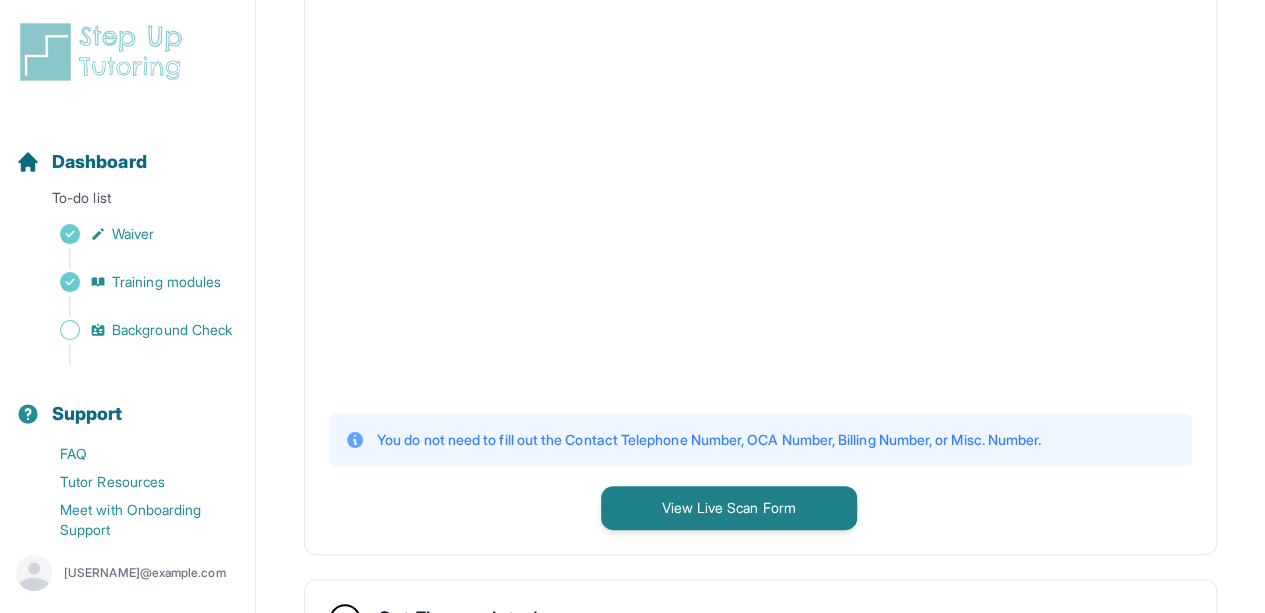 scroll, scrollTop: 548, scrollLeft: 0, axis: vertical 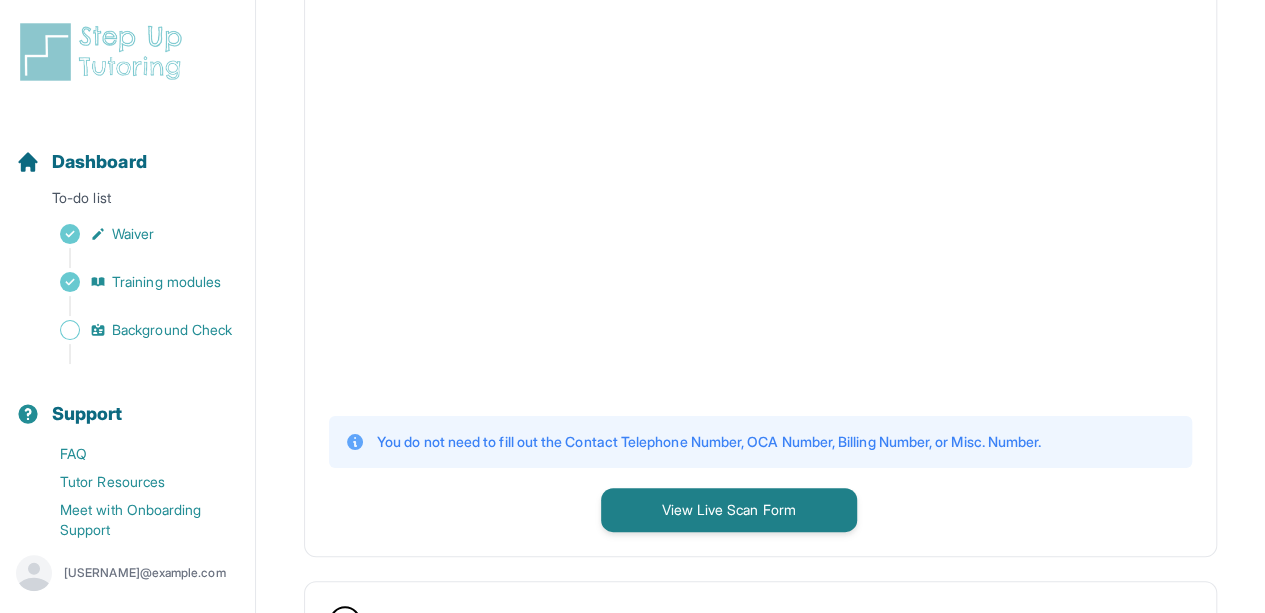 click on "1 Print and Fill Out Form Click on the button below to view the Live Scan form. You may either print or send a completed form to your Live Scan appointment. For more information on filling out the form, please watch the video below! You do not need to fill out the Contact Telephone Number, OCA Number, Billing Number, or Misc. Number. View Live Scan Form 2 Get Fingerprinted Once you receive and complete the necessary forms from the applicant agency, visit a local Live Scan site to be fingerprinted. Find a nearby site and their fees: Live Scan with Google Maps Live Scan by County DOJ Live Scan Locations You must present valid photo identification when being fingerprinted. Expired identification information will not be accepted. 3 Wait for Your Results Please keep your form in a safe place (you can also take a picture). In the case that your results are lost or delayed, we can search with your date of birth and AIT number (which should be written by the Live Scan attendant)." at bounding box center (760, 646) 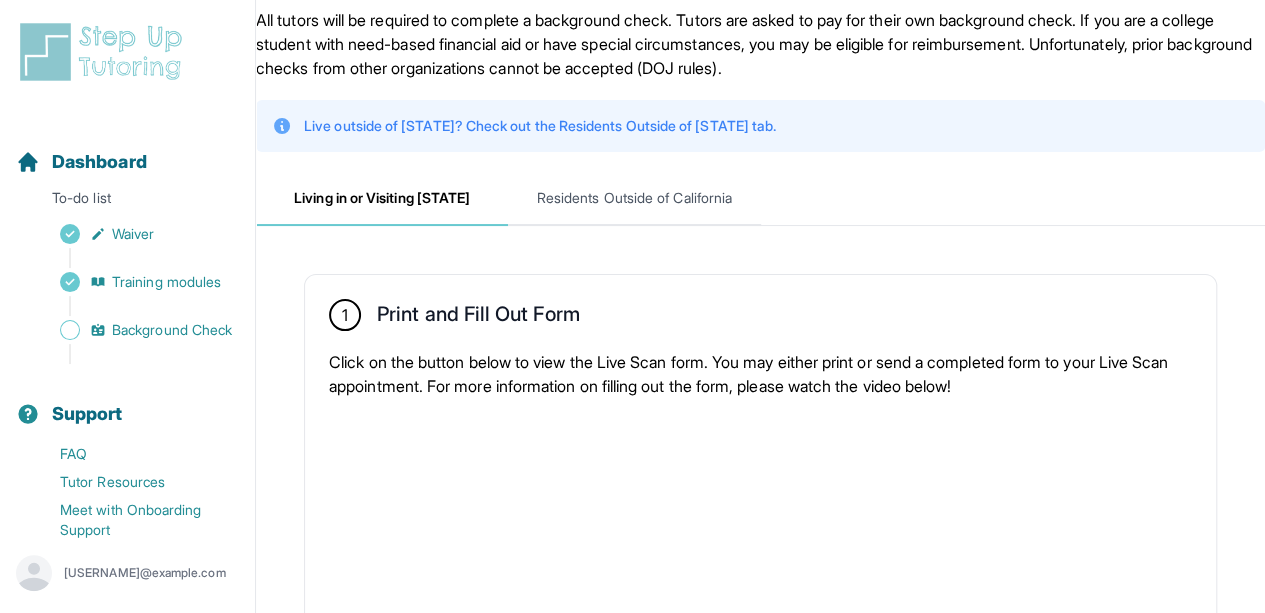 scroll, scrollTop: 0, scrollLeft: 0, axis: both 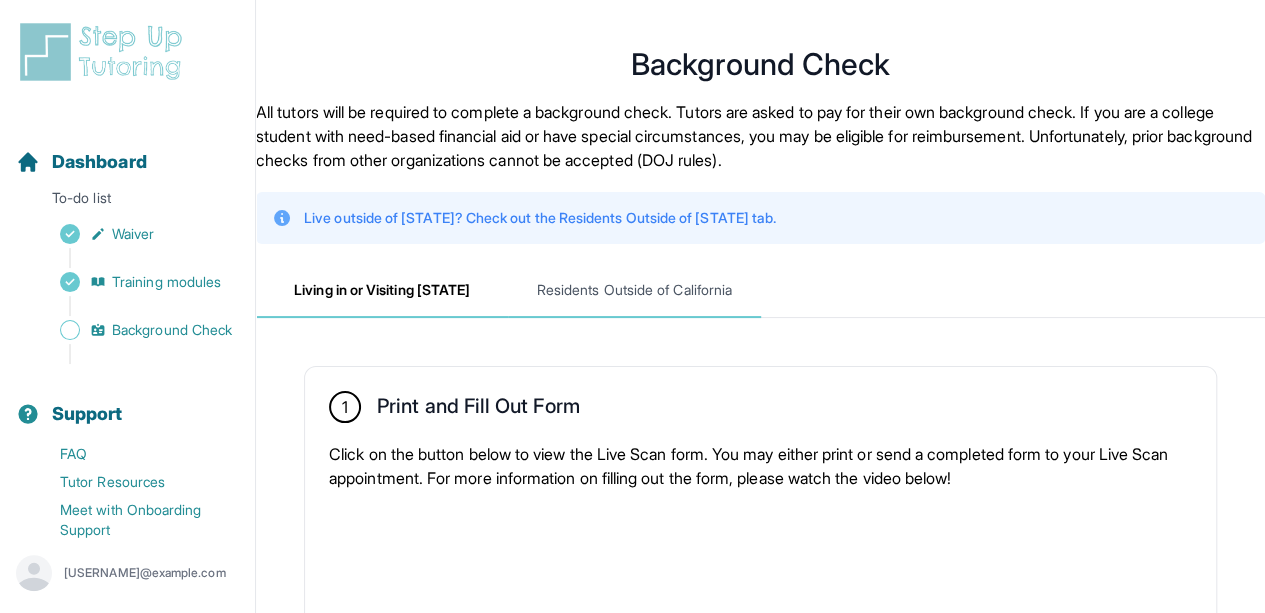 click on "Residents Outside of California" at bounding box center [634, 291] 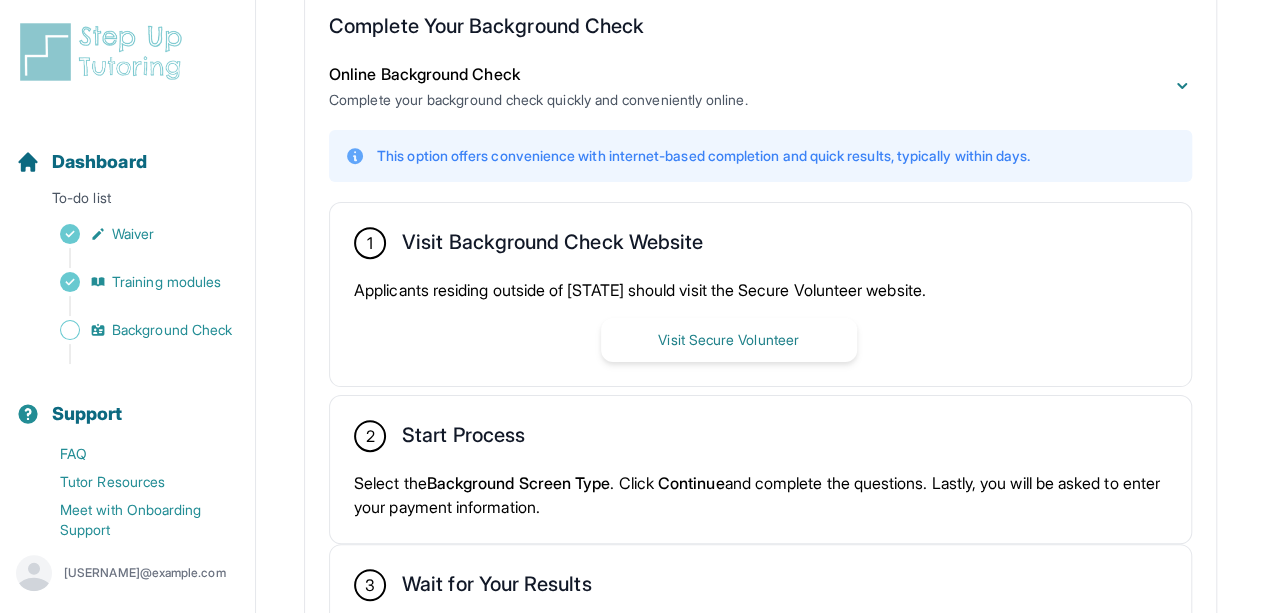 scroll, scrollTop: 390, scrollLeft: 0, axis: vertical 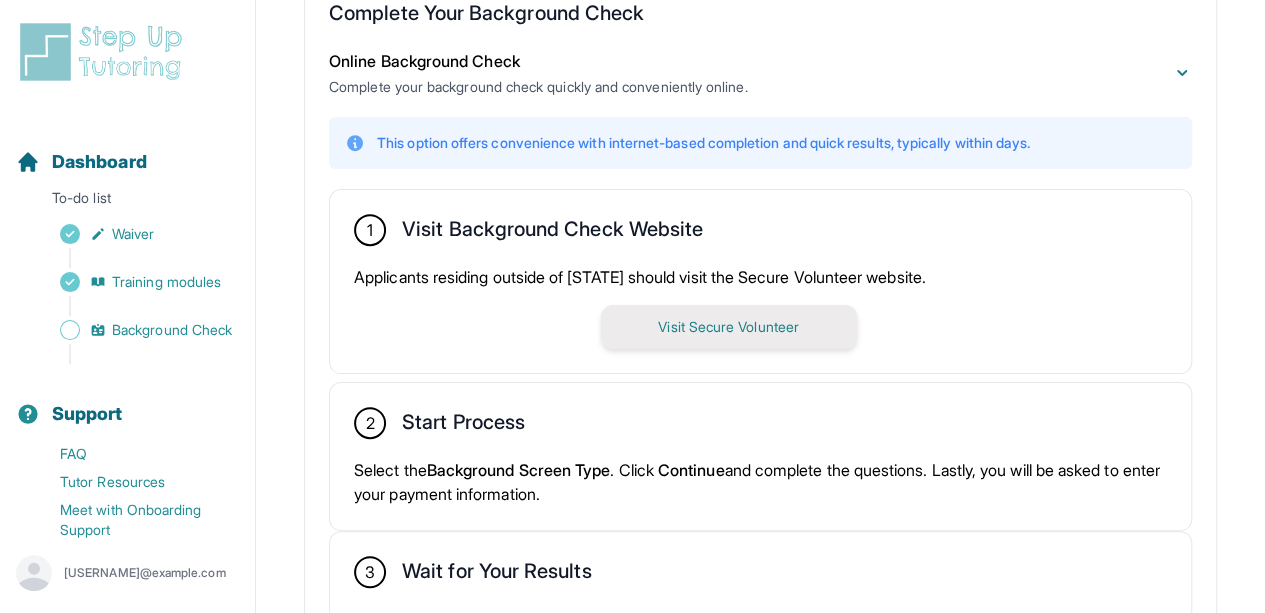 click on "Visit Secure Volunteer" at bounding box center (729, 327) 